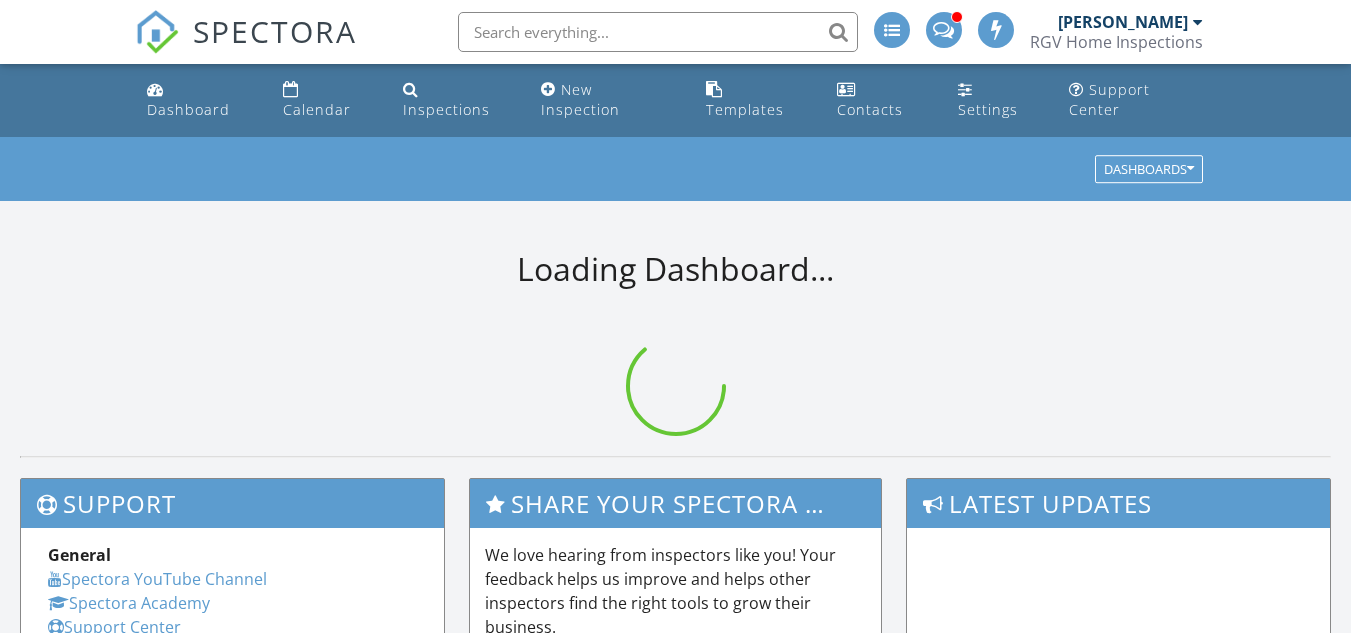 scroll, scrollTop: 0, scrollLeft: 0, axis: both 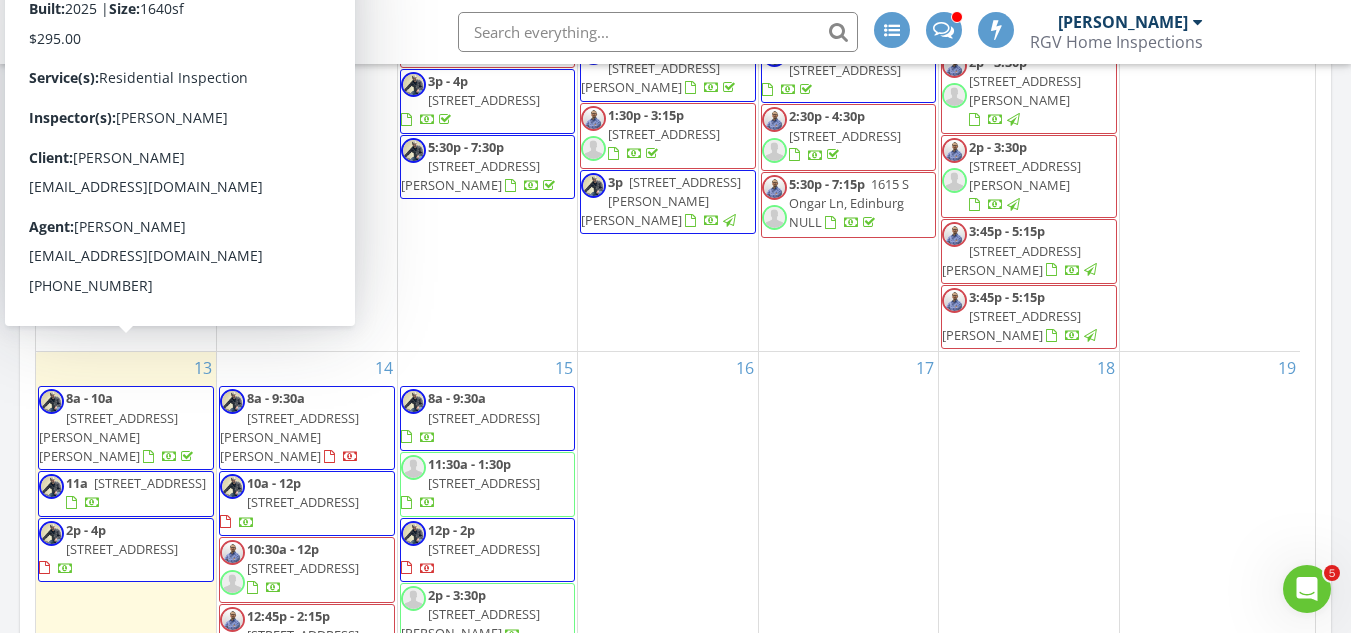click on "8a - 10a
1313 Emma Elizabeth St, Weslaco 78599" at bounding box center [126, 428] 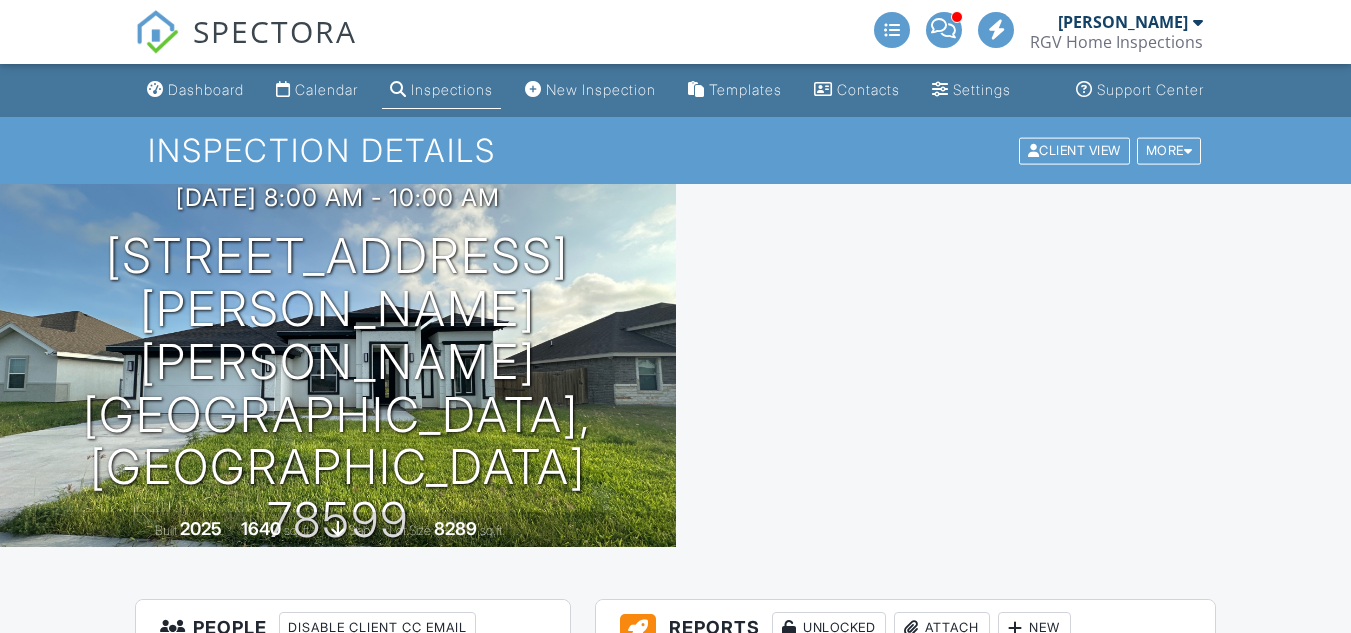 scroll, scrollTop: 0, scrollLeft: 0, axis: both 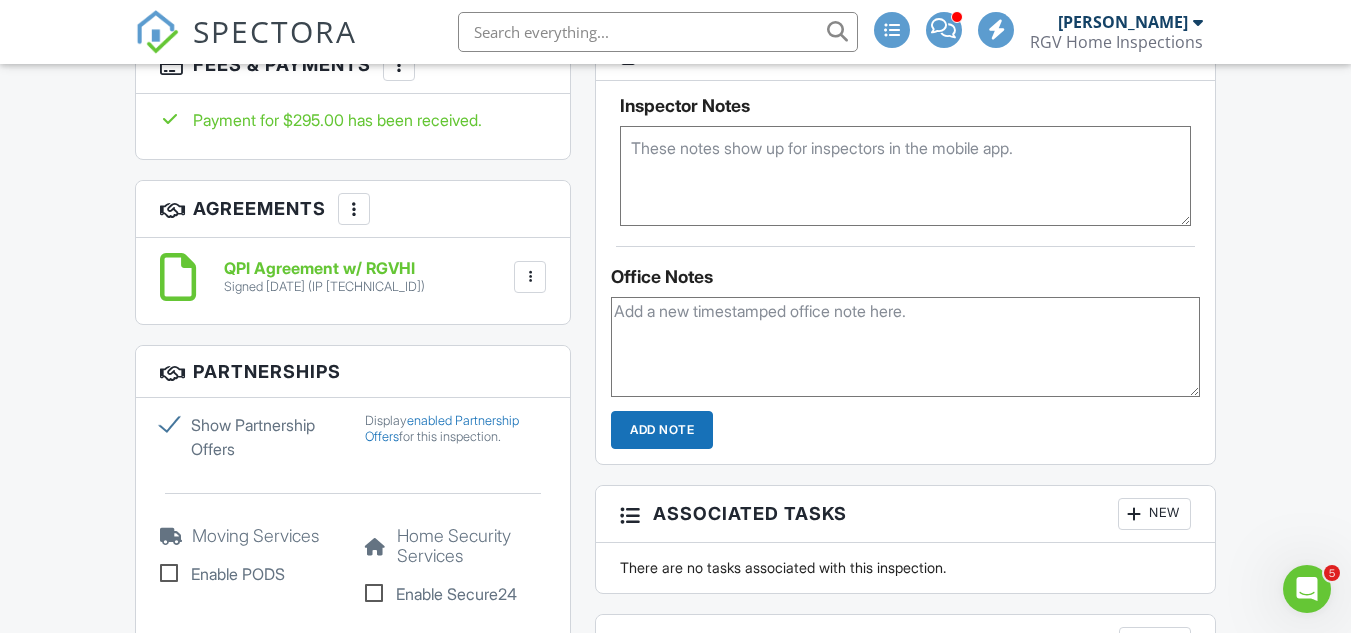 click at bounding box center [530, 277] 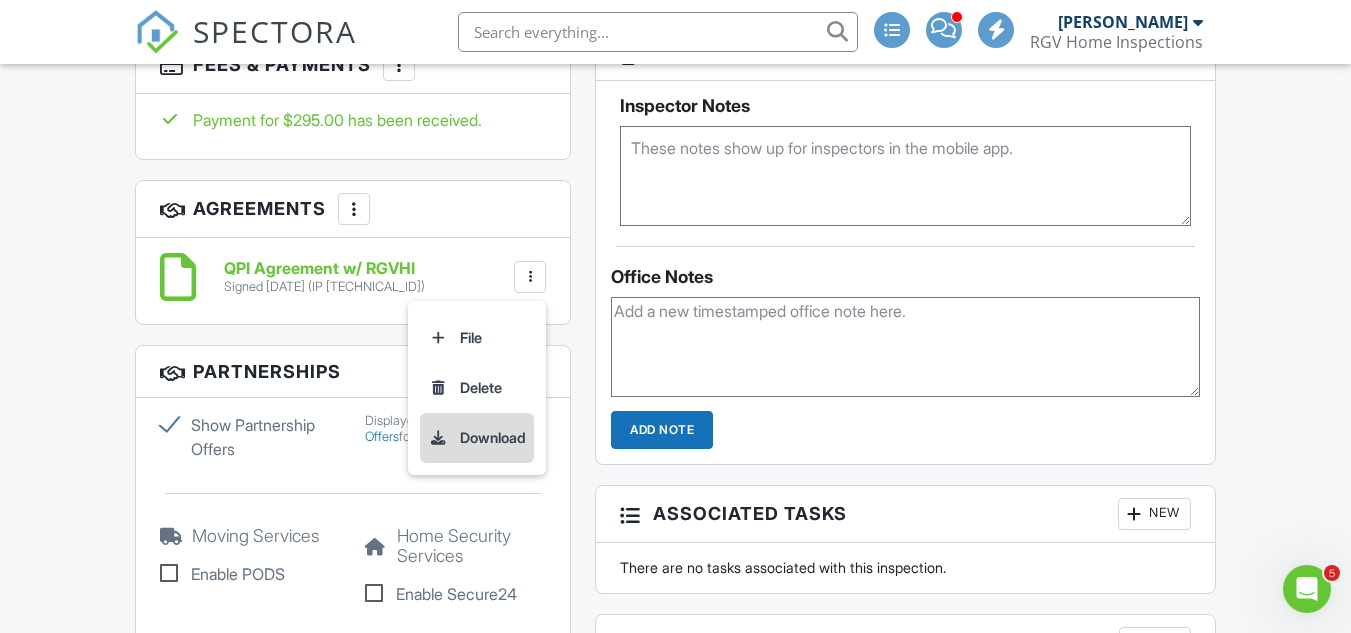 click on "Download" at bounding box center (477, 438) 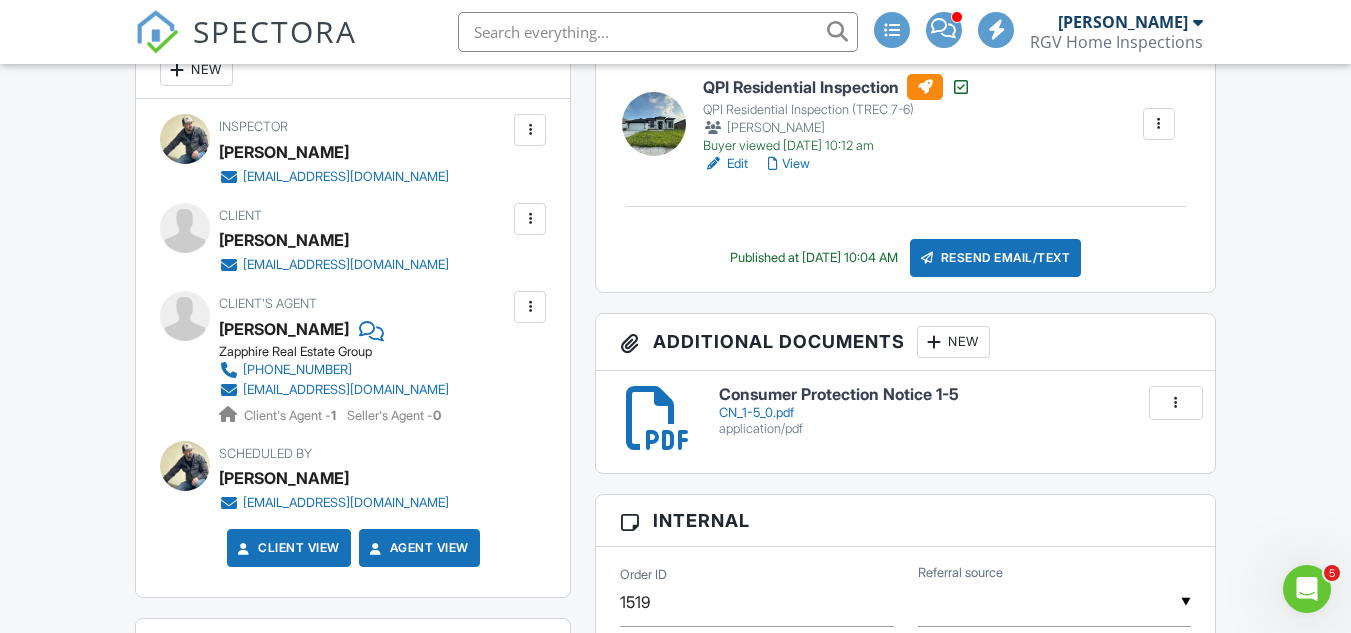 scroll, scrollTop: 500, scrollLeft: 0, axis: vertical 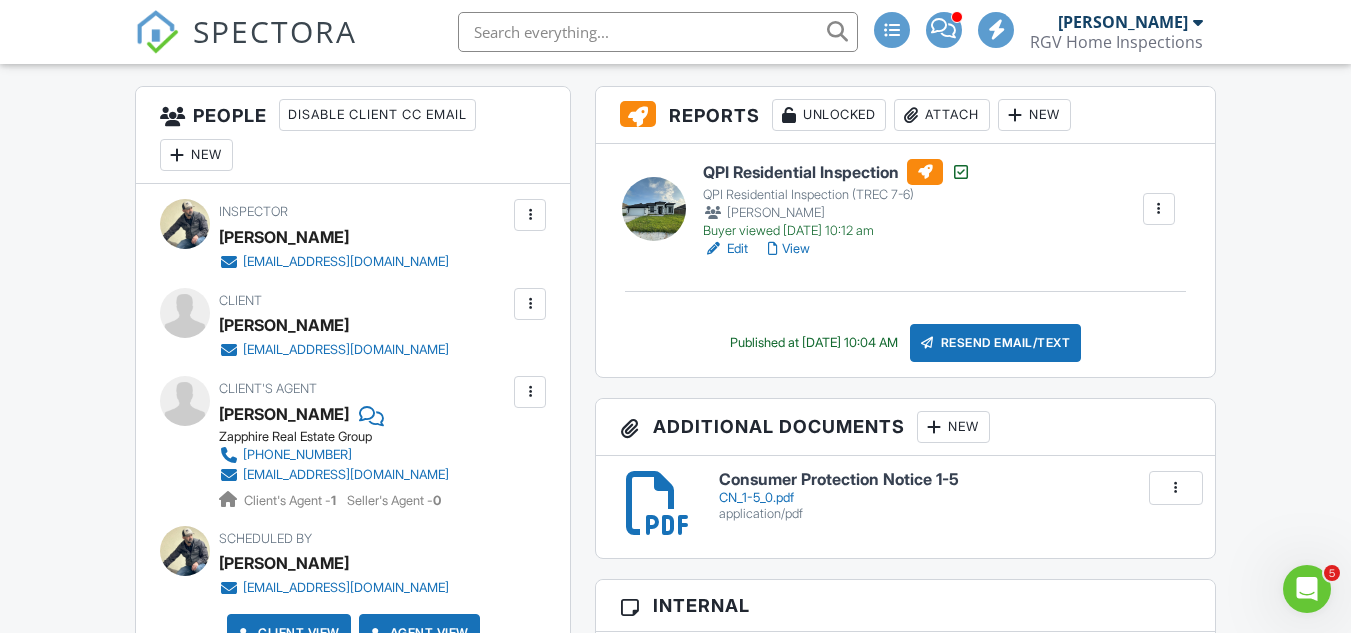 click on "QPI Residential Inspection" at bounding box center (837, 172) 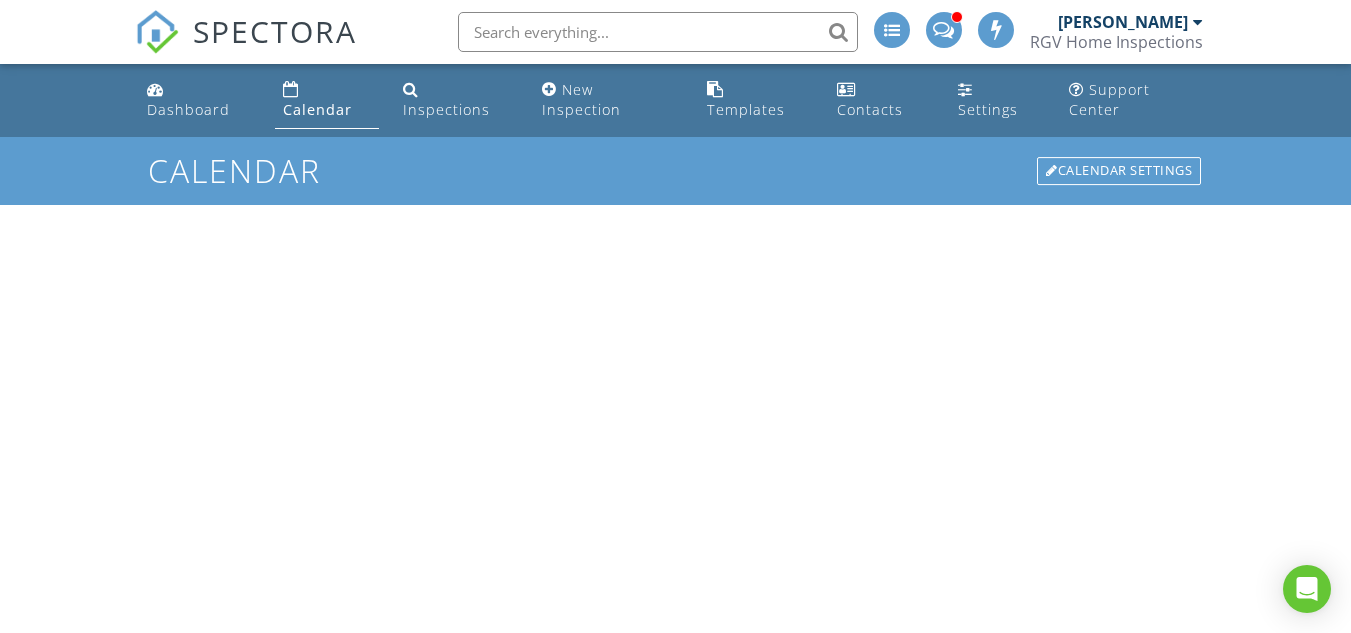 scroll, scrollTop: 0, scrollLeft: 0, axis: both 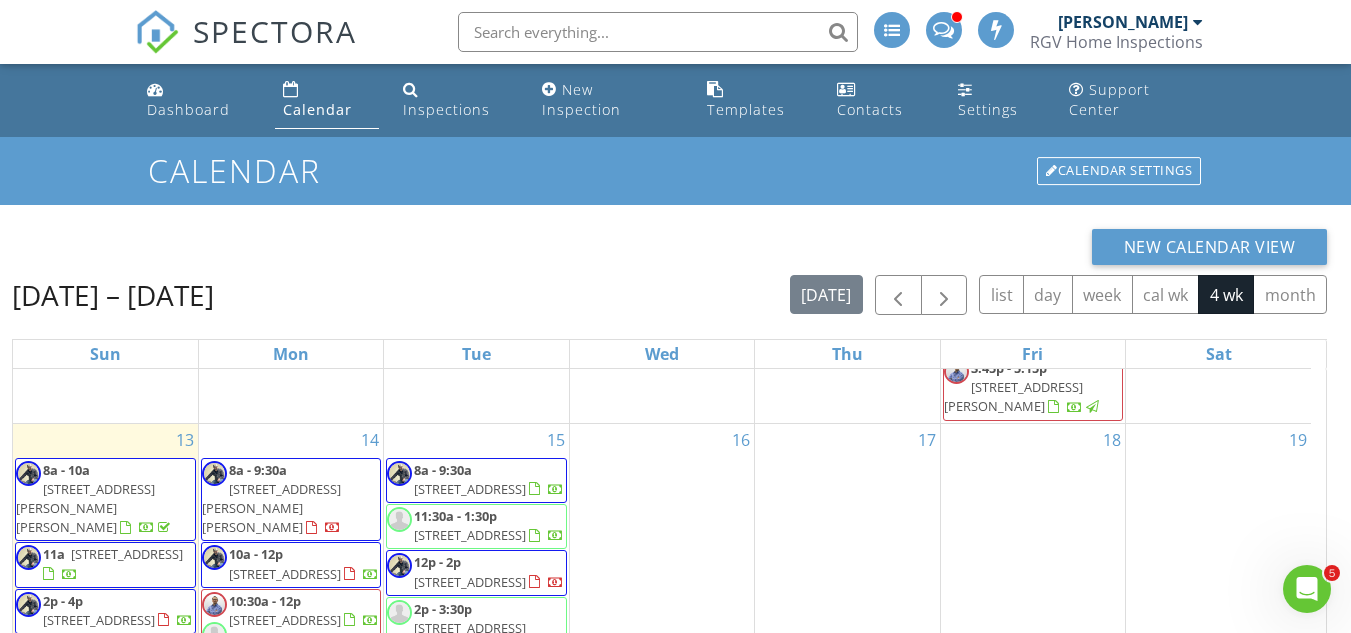 click on "11a
3817 Zimmerus Avenue , McAllen 78504" at bounding box center (105, 564) 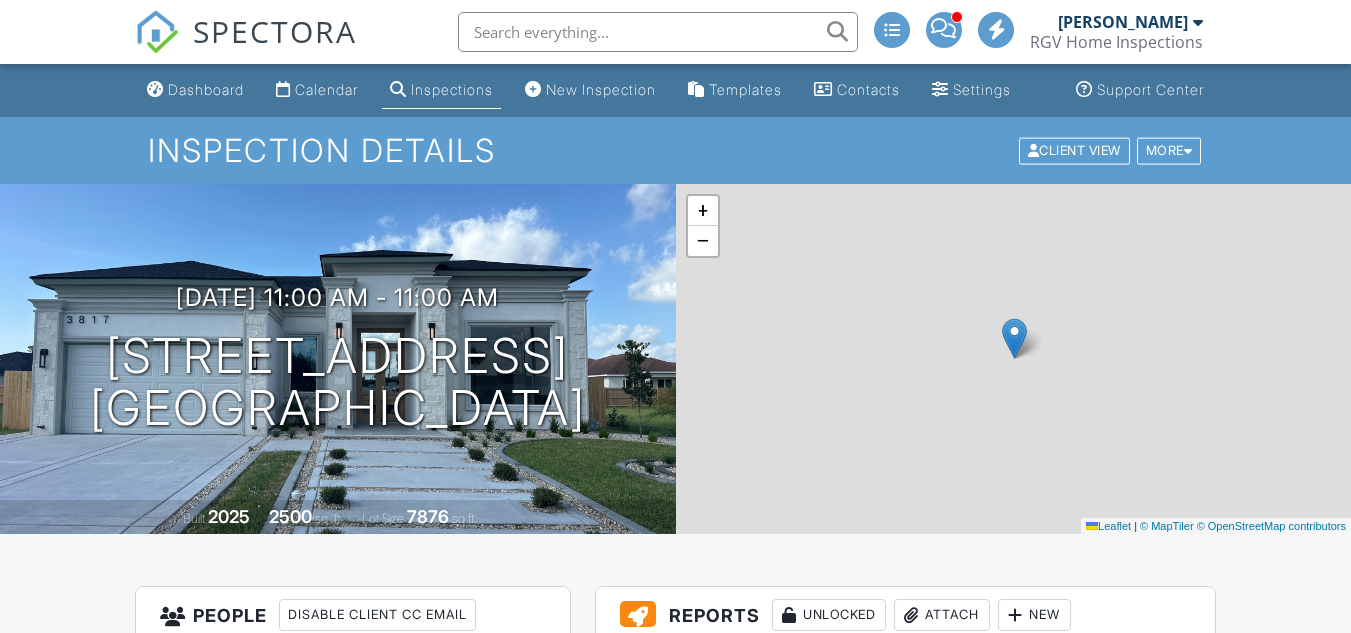 scroll, scrollTop: 0, scrollLeft: 0, axis: both 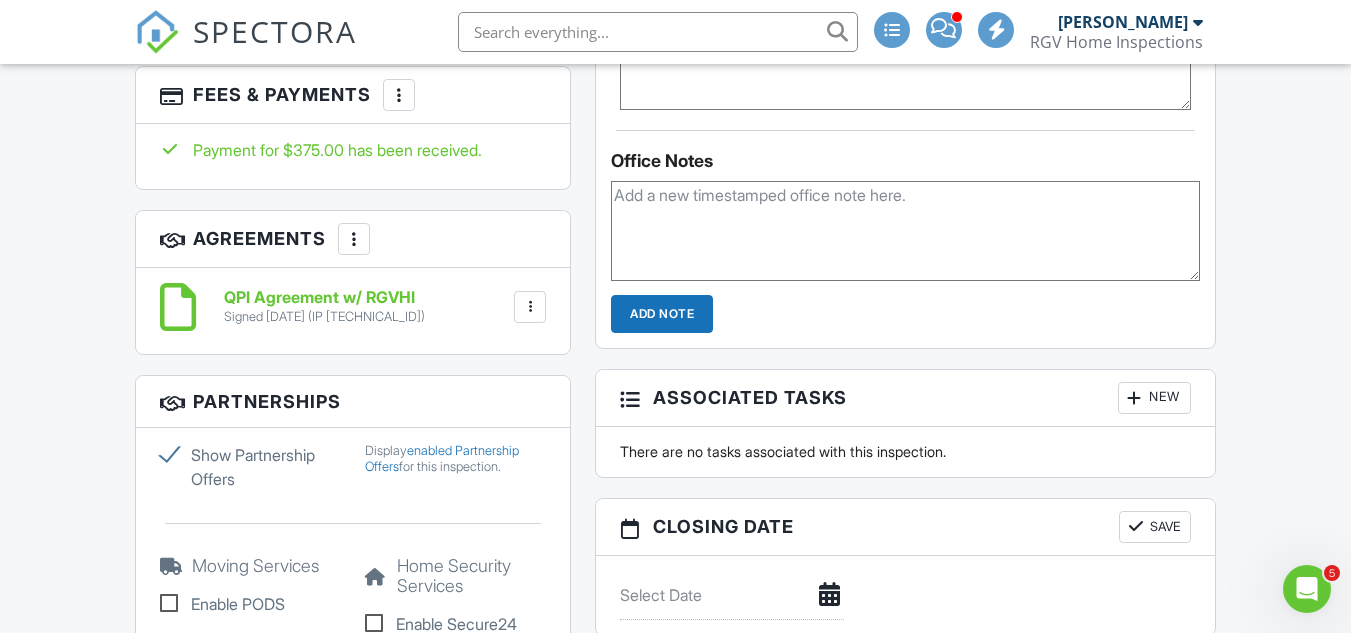 click at bounding box center [530, 307] 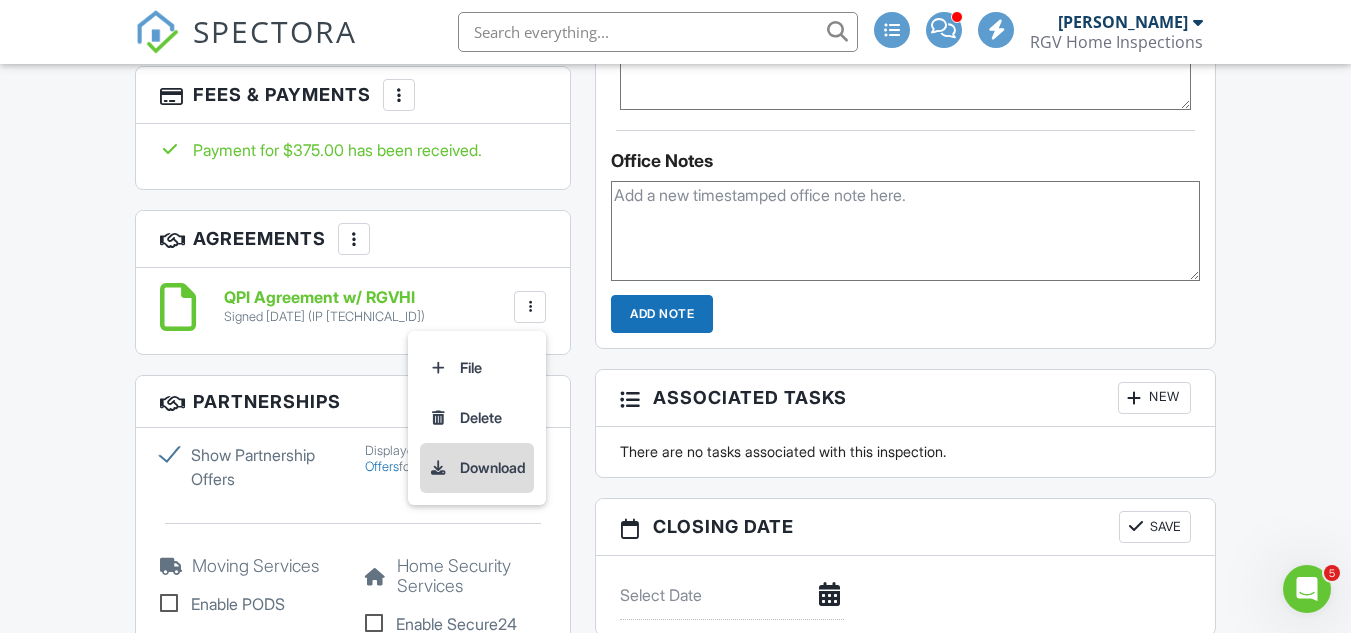 click on "Download" at bounding box center [477, 468] 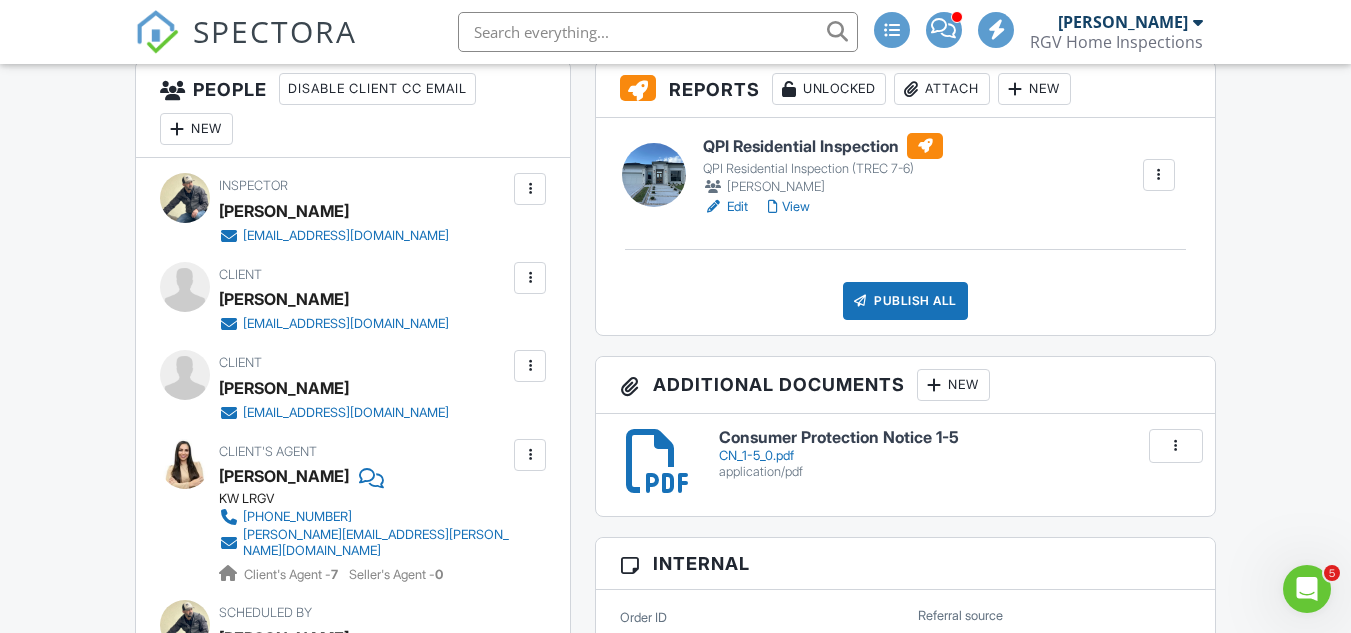 scroll, scrollTop: 500, scrollLeft: 0, axis: vertical 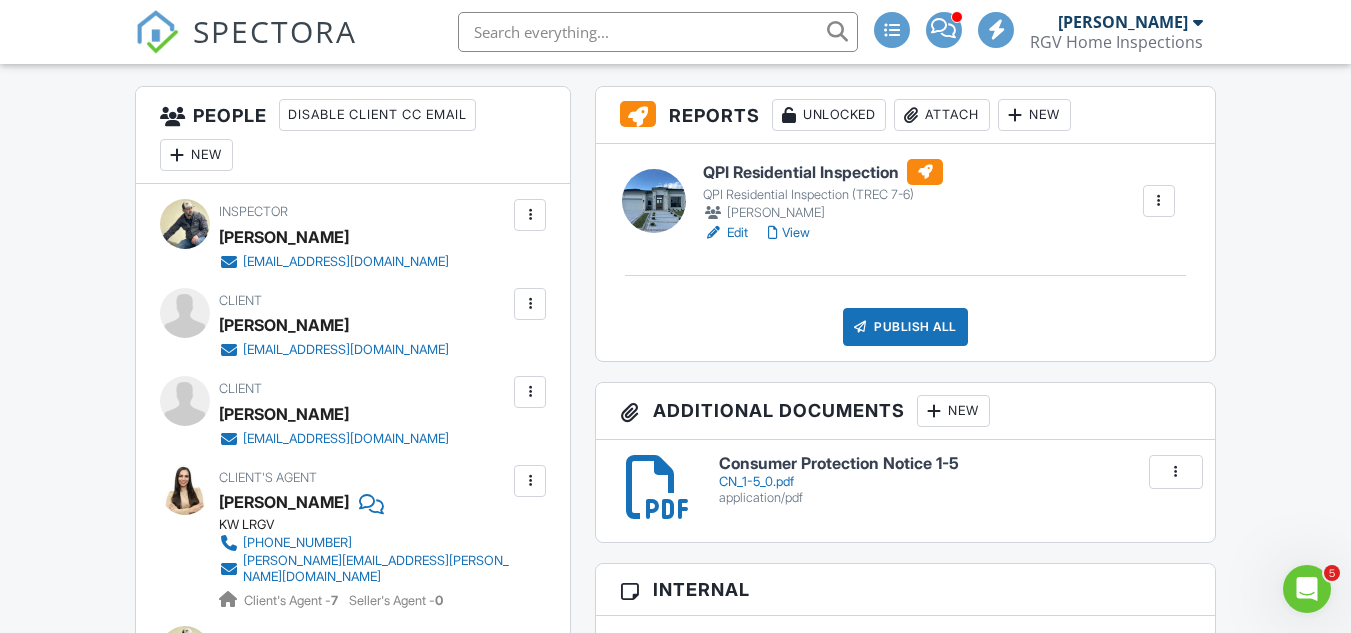 click on "QPI Residential Inspection" at bounding box center [823, 172] 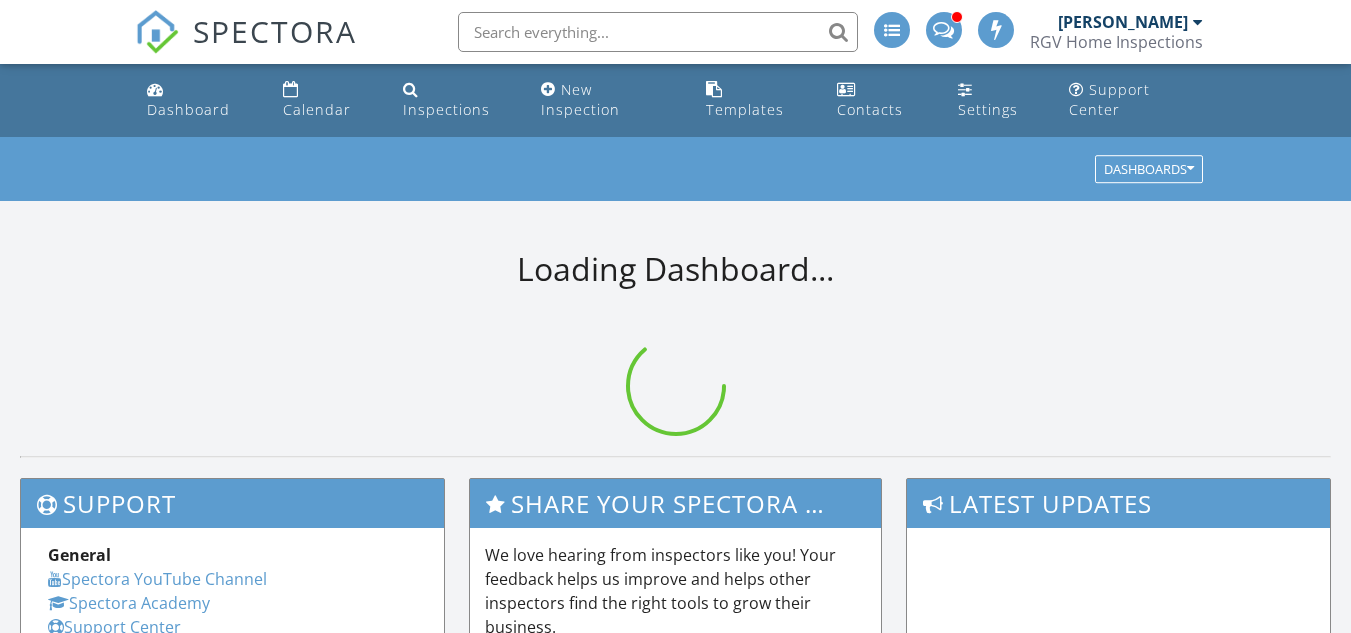 scroll, scrollTop: 0, scrollLeft: 0, axis: both 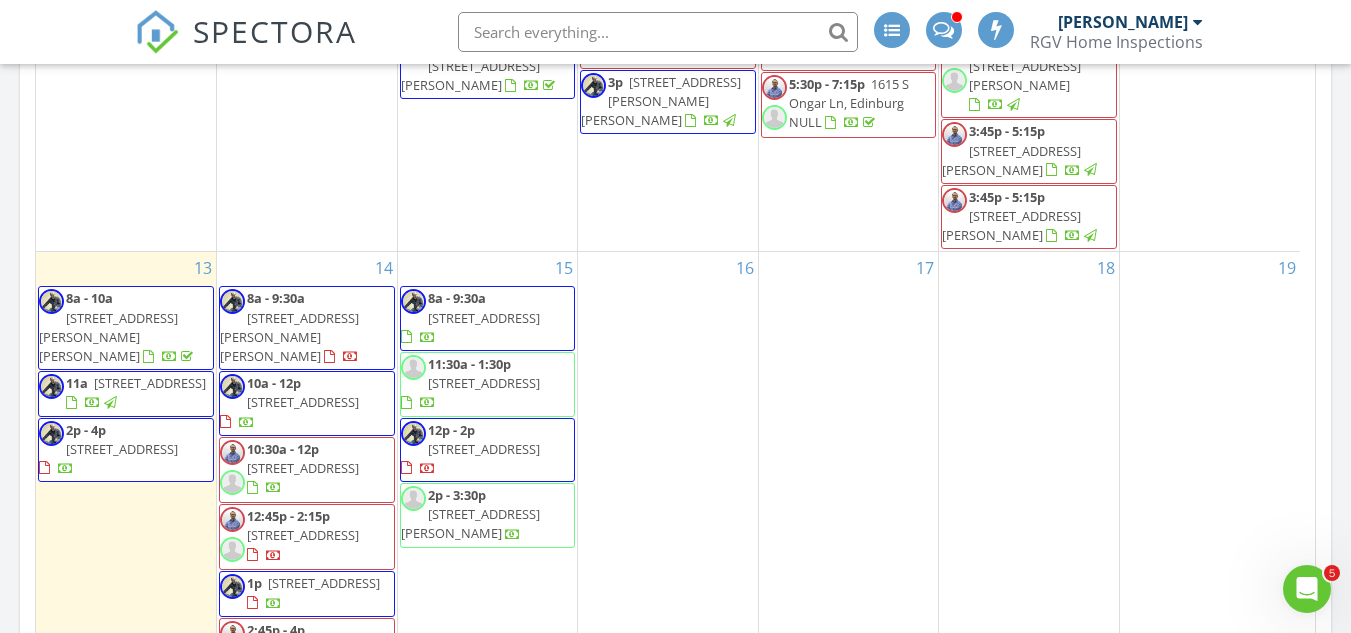 click on "2p - 4p" at bounding box center (86, 430) 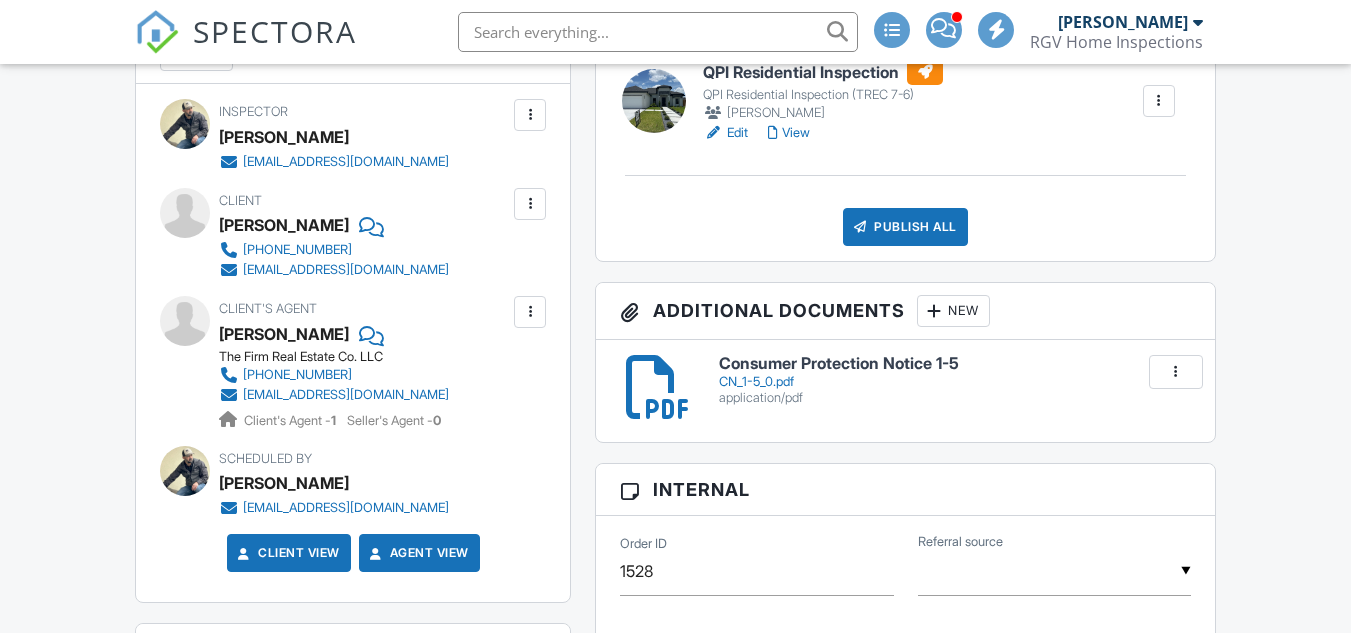 scroll, scrollTop: 1400, scrollLeft: 0, axis: vertical 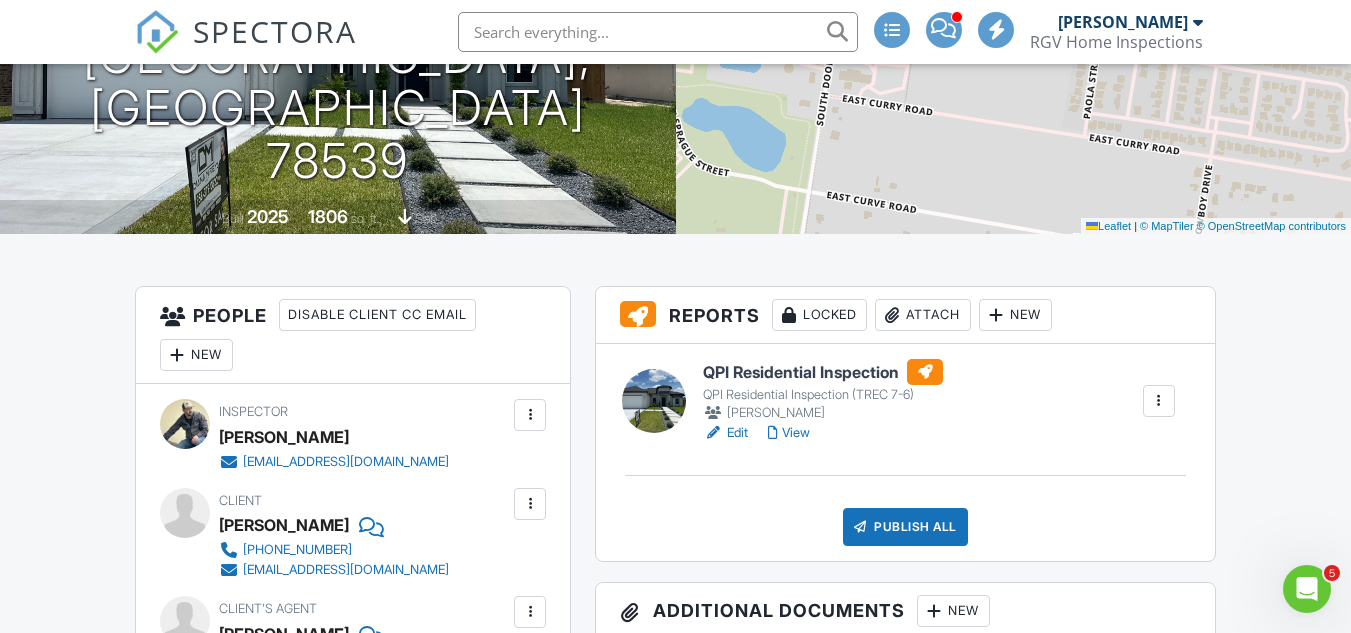 click on "QPI Residential Inspection" at bounding box center (823, 372) 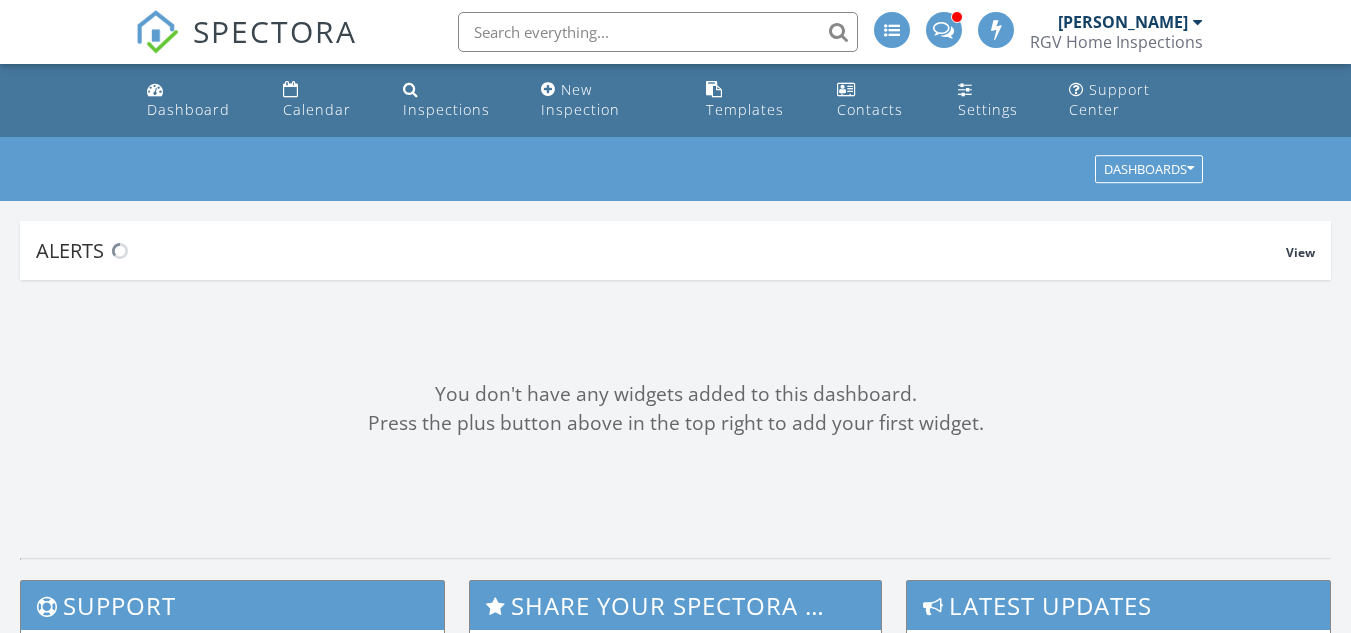 scroll, scrollTop: 0, scrollLeft: 0, axis: both 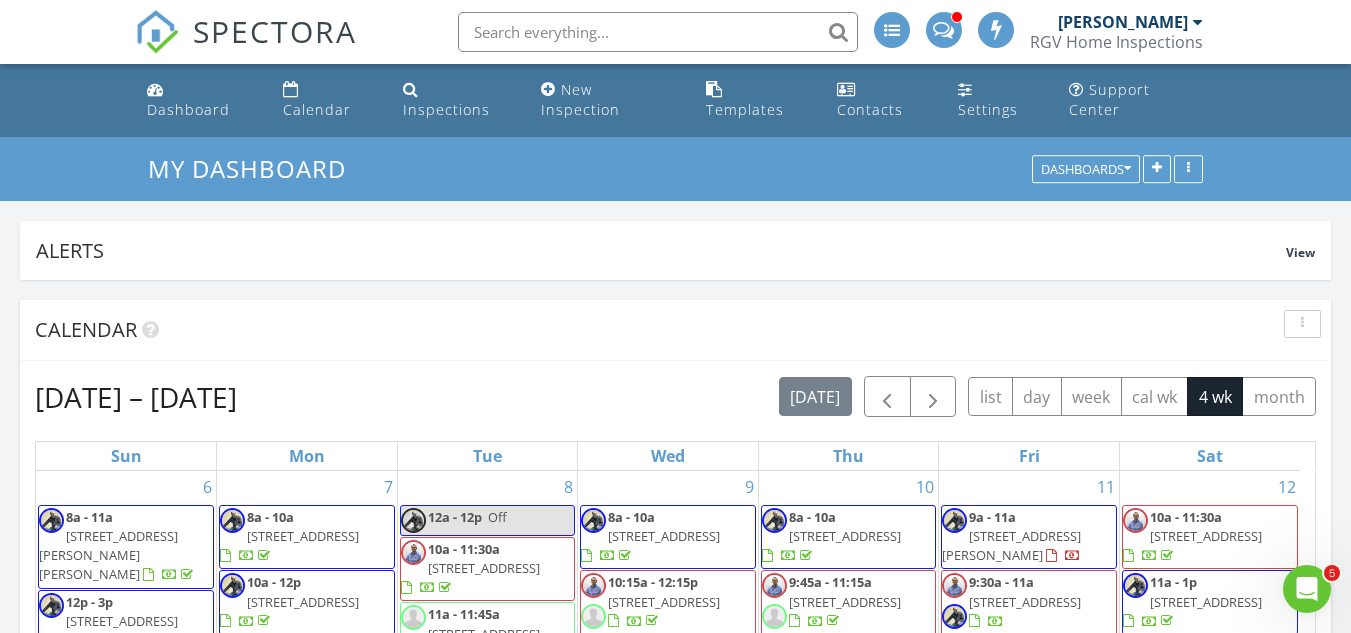 click 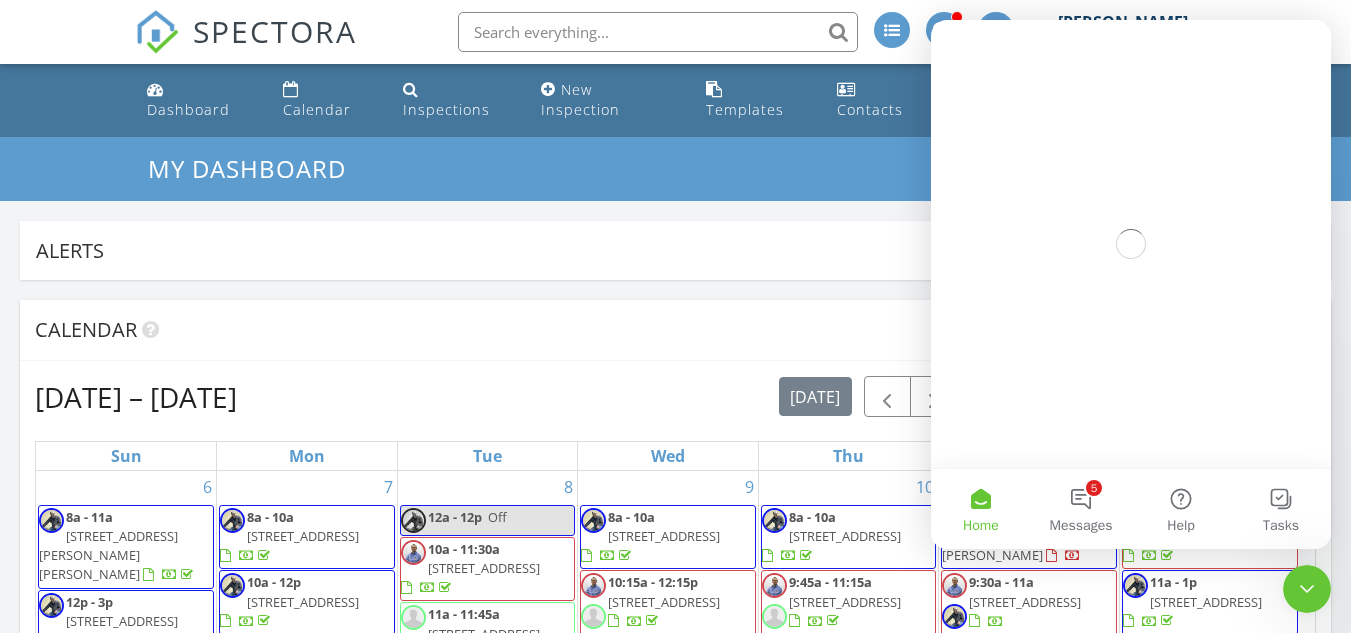 scroll, scrollTop: 0, scrollLeft: 0, axis: both 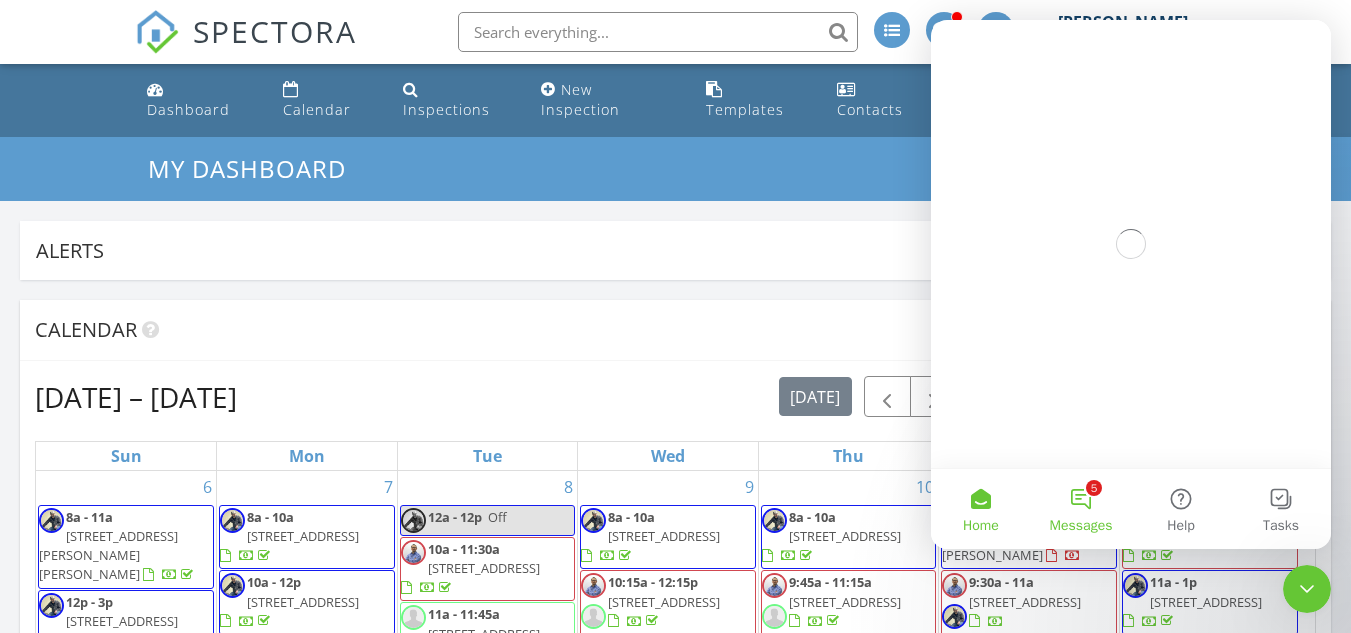 click on "5 Messages" at bounding box center [1081, 509] 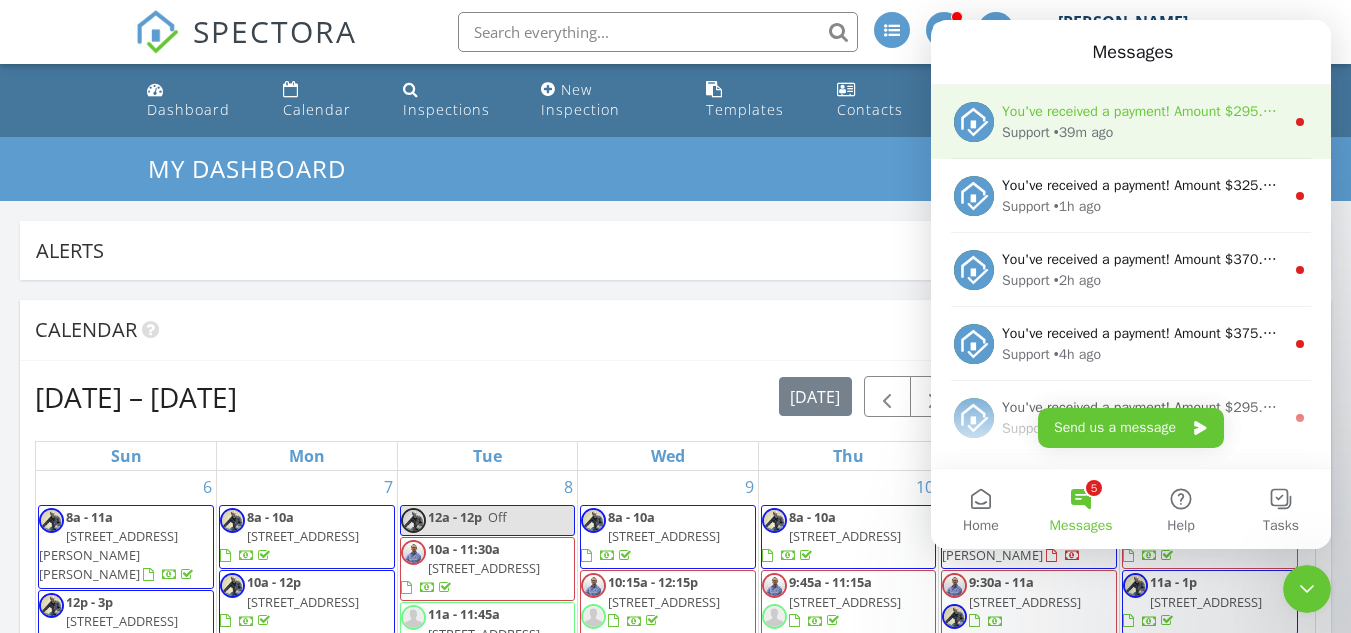 click on "Support •  39m ago" at bounding box center (1143, 132) 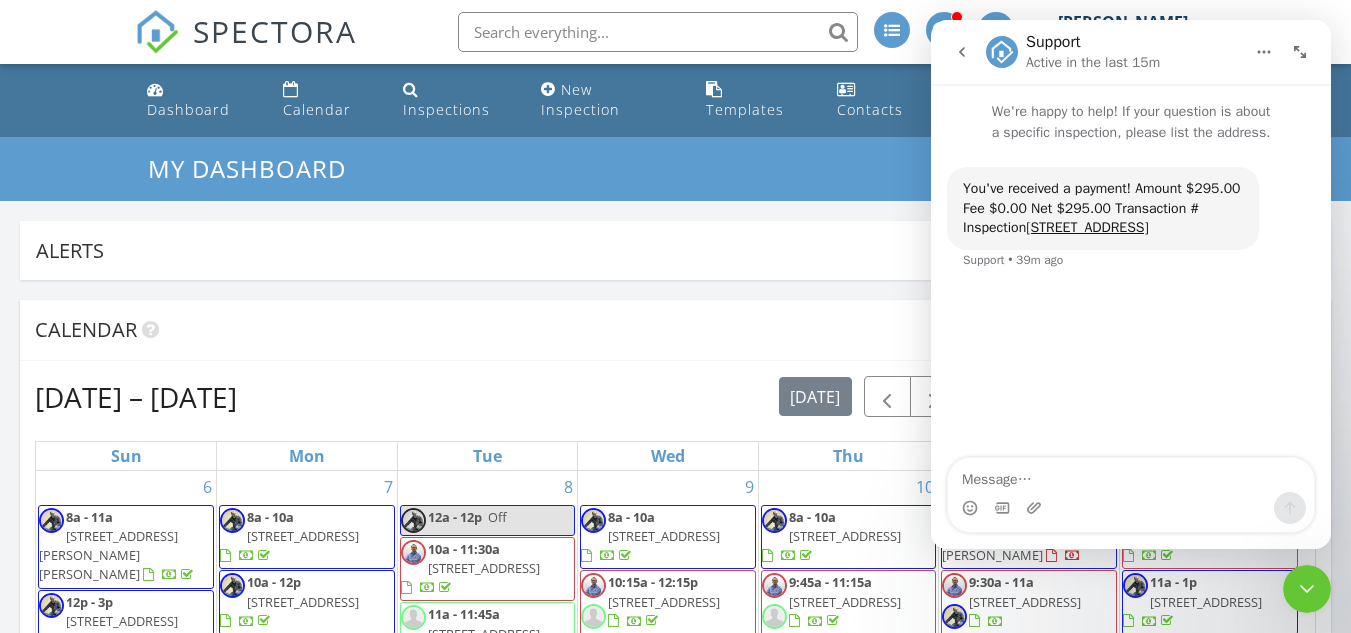 click 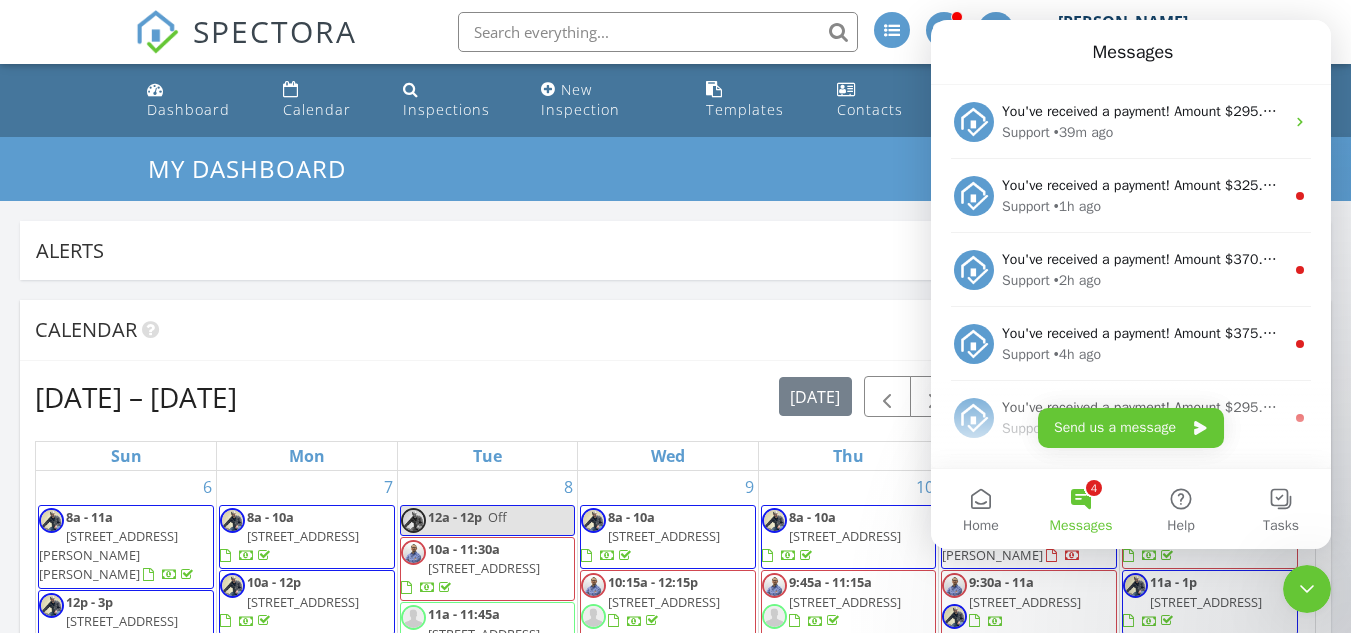 scroll, scrollTop: 0, scrollLeft: 0, axis: both 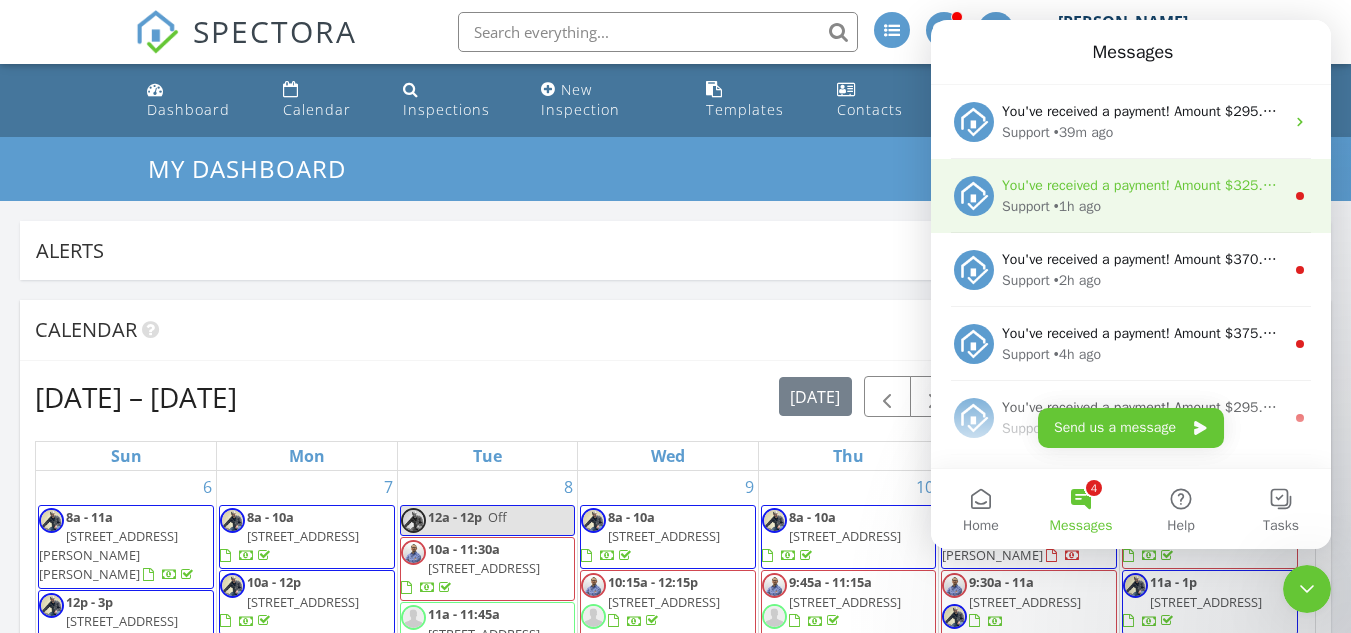 click on "Support" at bounding box center [1026, 206] 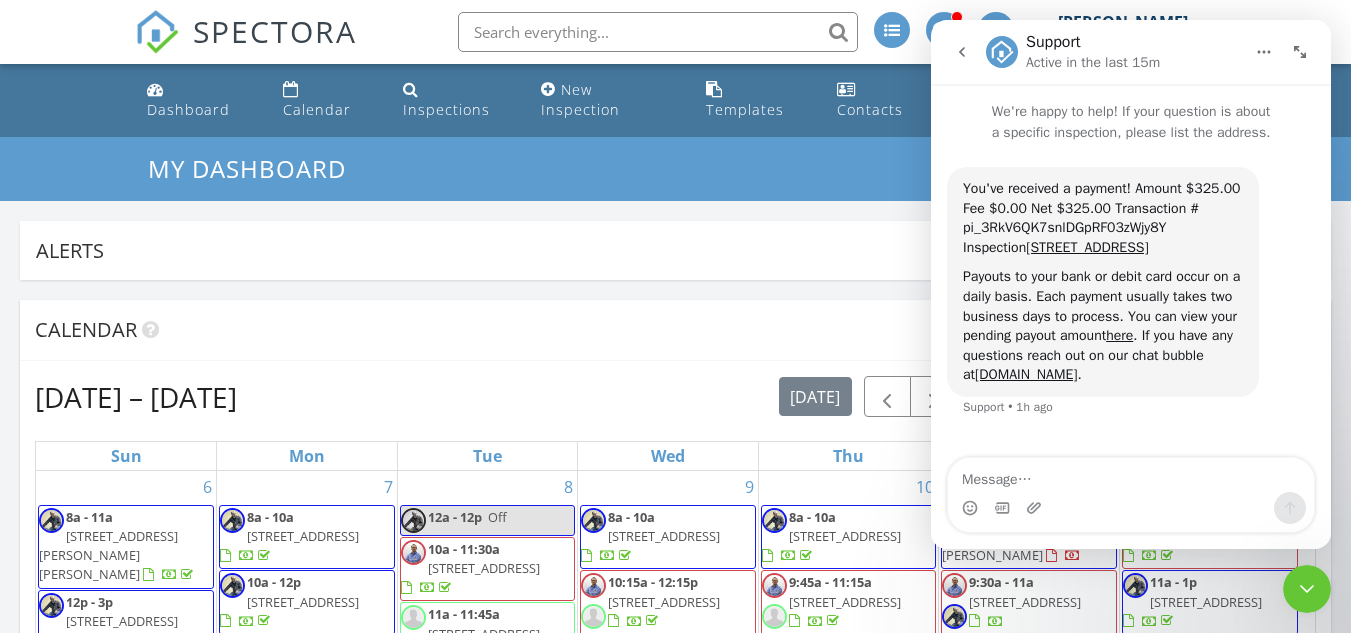click 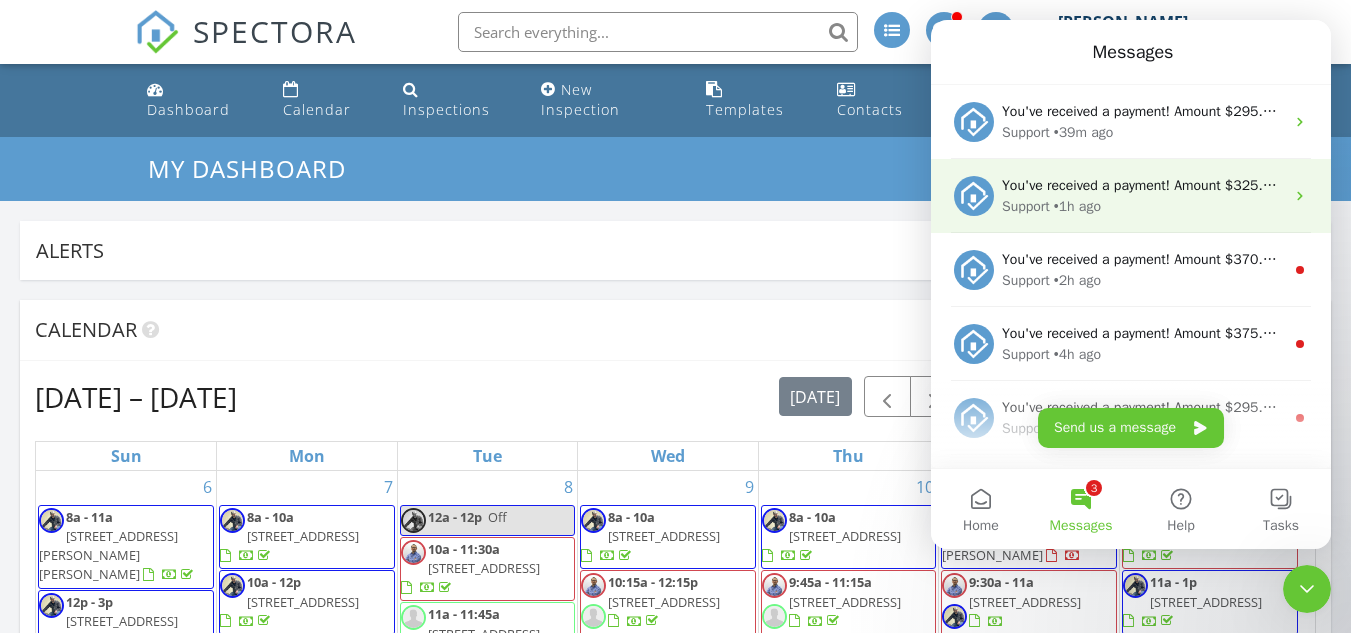 scroll, scrollTop: 0, scrollLeft: 0, axis: both 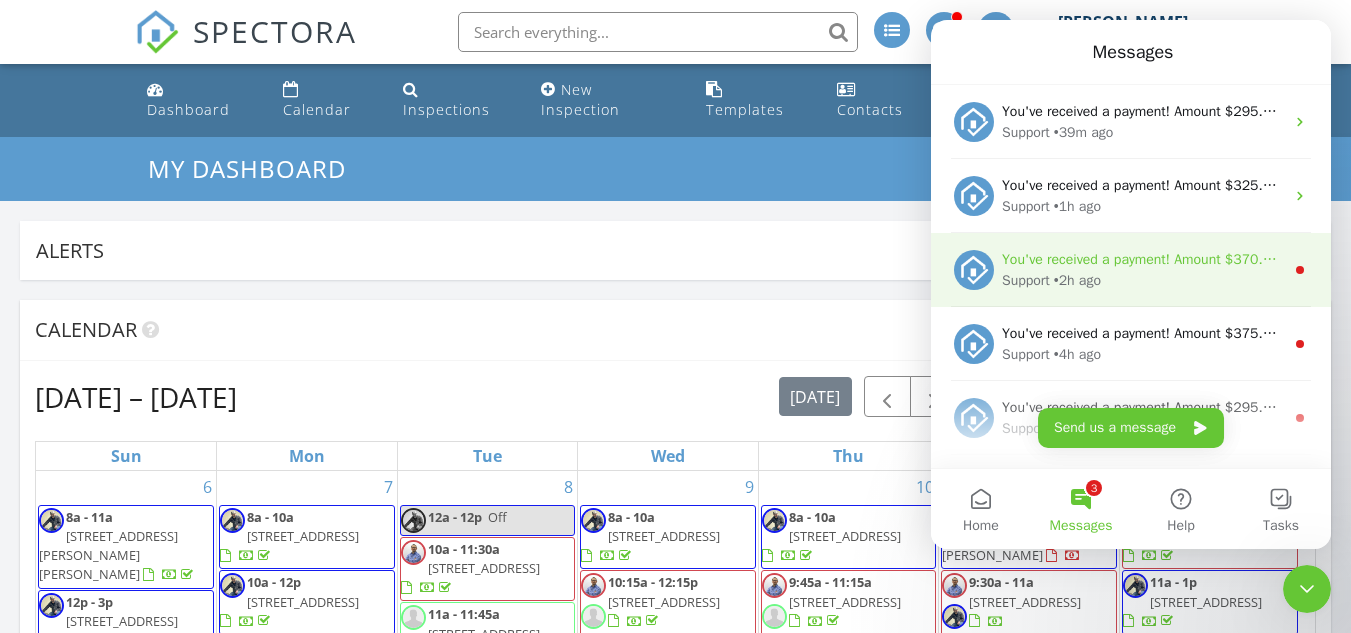 click on "•  2h ago" at bounding box center (1077, 280) 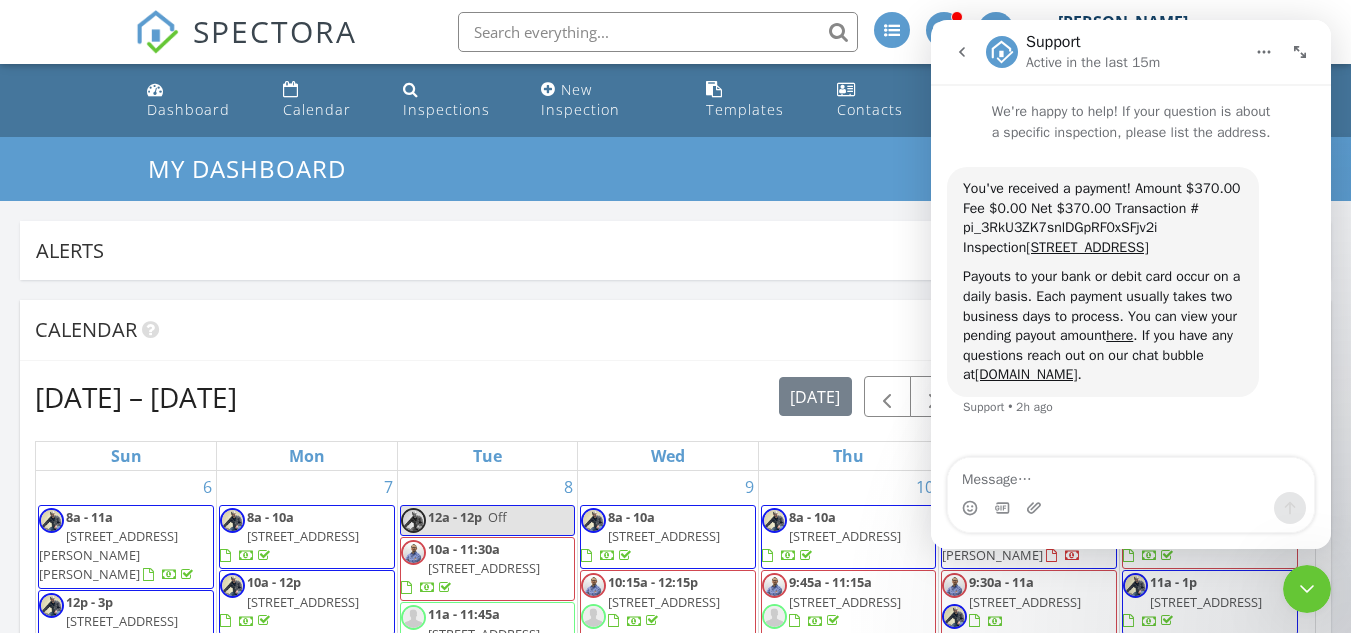 click 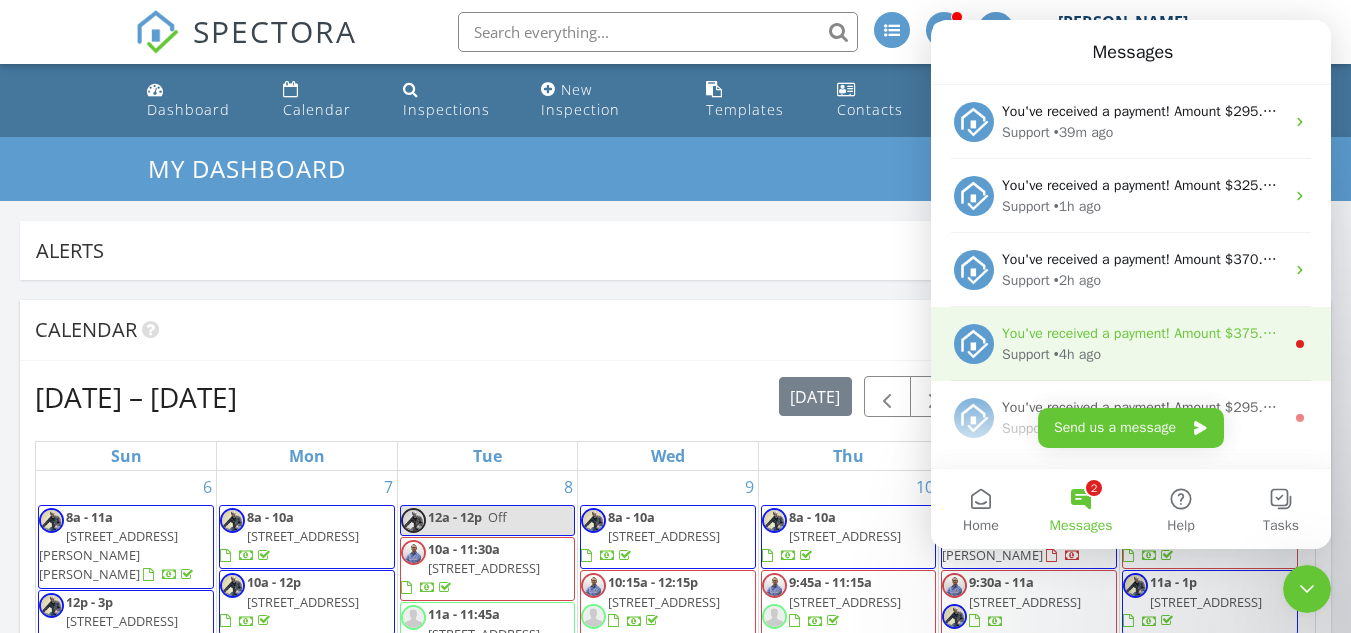 scroll, scrollTop: 0, scrollLeft: 0, axis: both 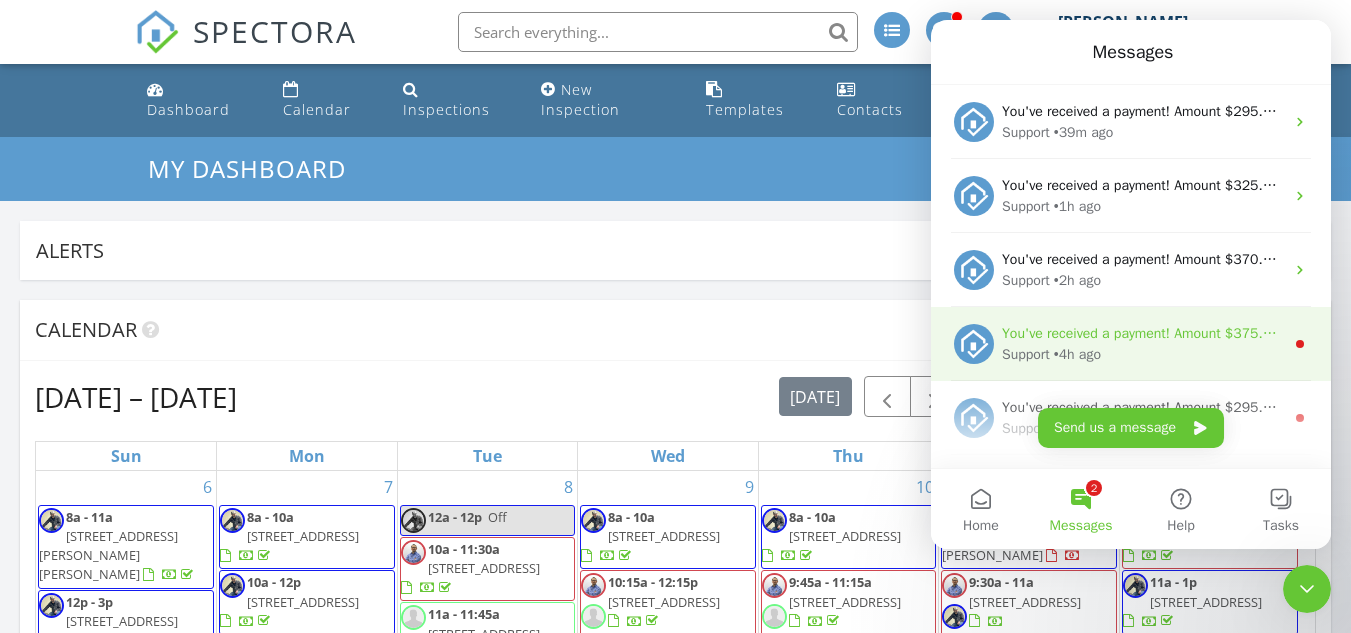 click on "You've received a payment!  Amount  $375.00  Fee  $0.00  Net  $375.00  Transaction #  pi_3RkRvSK7snlDGpRF1TlBOAIL  Inspection  3817 Zimmerus Avenue , McAllen, TX 78504 Payouts to your bank or debit card occur on a daily basis. Each payment usually takes two business days to process. You can view your pending payout amount here. If you have any questions reach out on our chat bubble at app.spectora.com." at bounding box center (2200, 333) 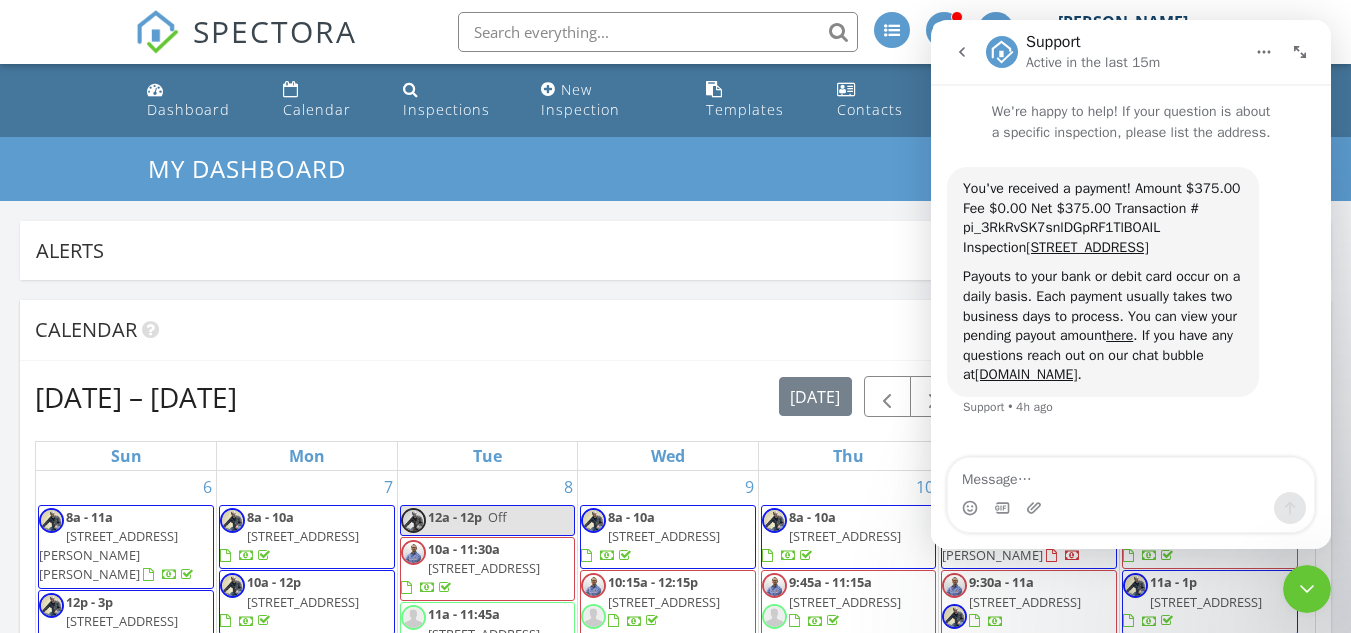 click 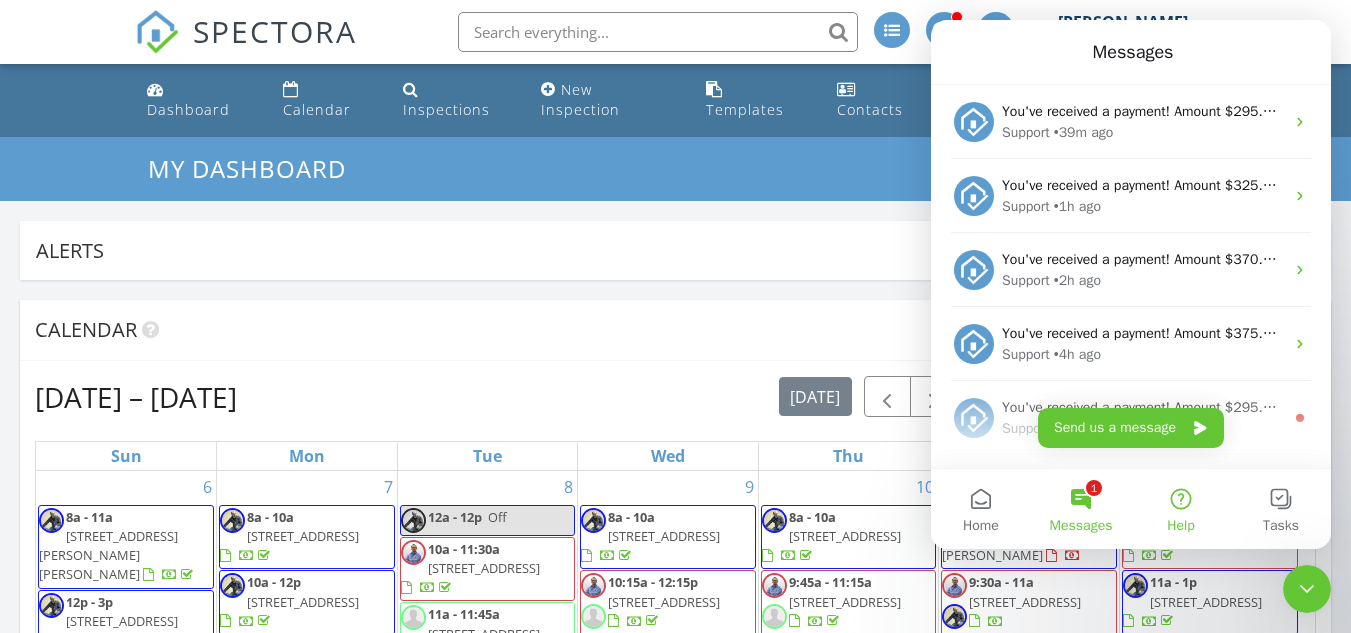 scroll, scrollTop: 95, scrollLeft: 0, axis: vertical 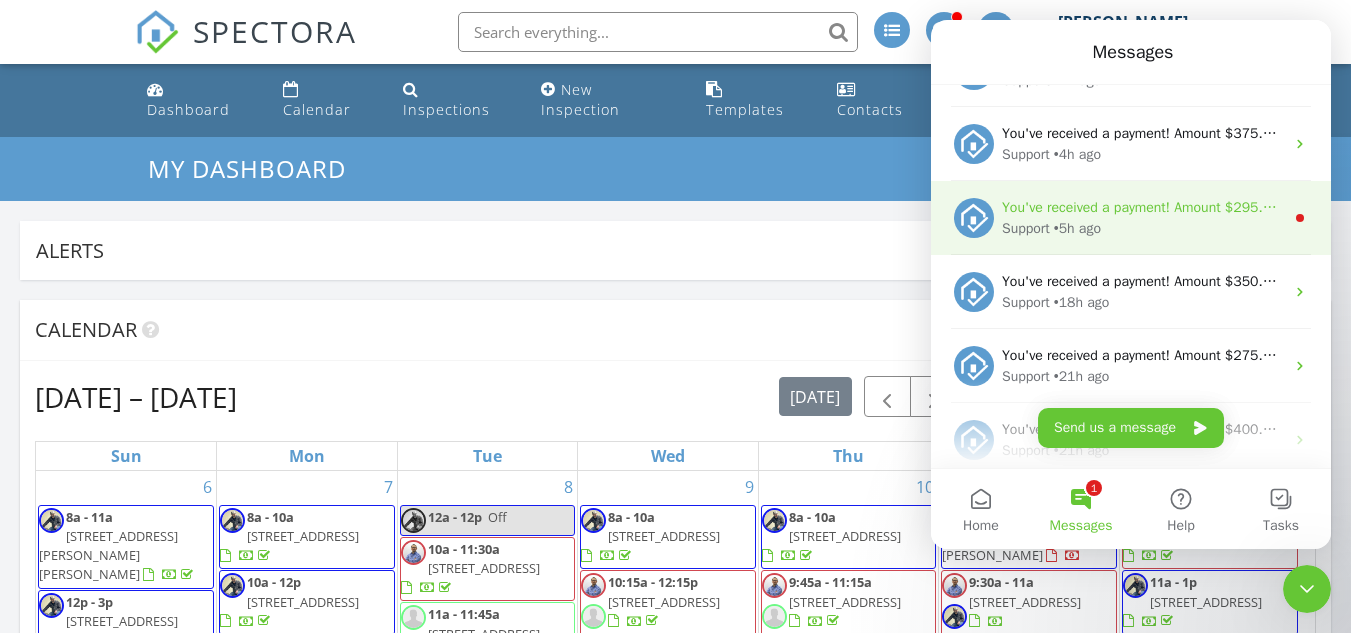 click on "Support •  5h ago" at bounding box center [1143, 228] 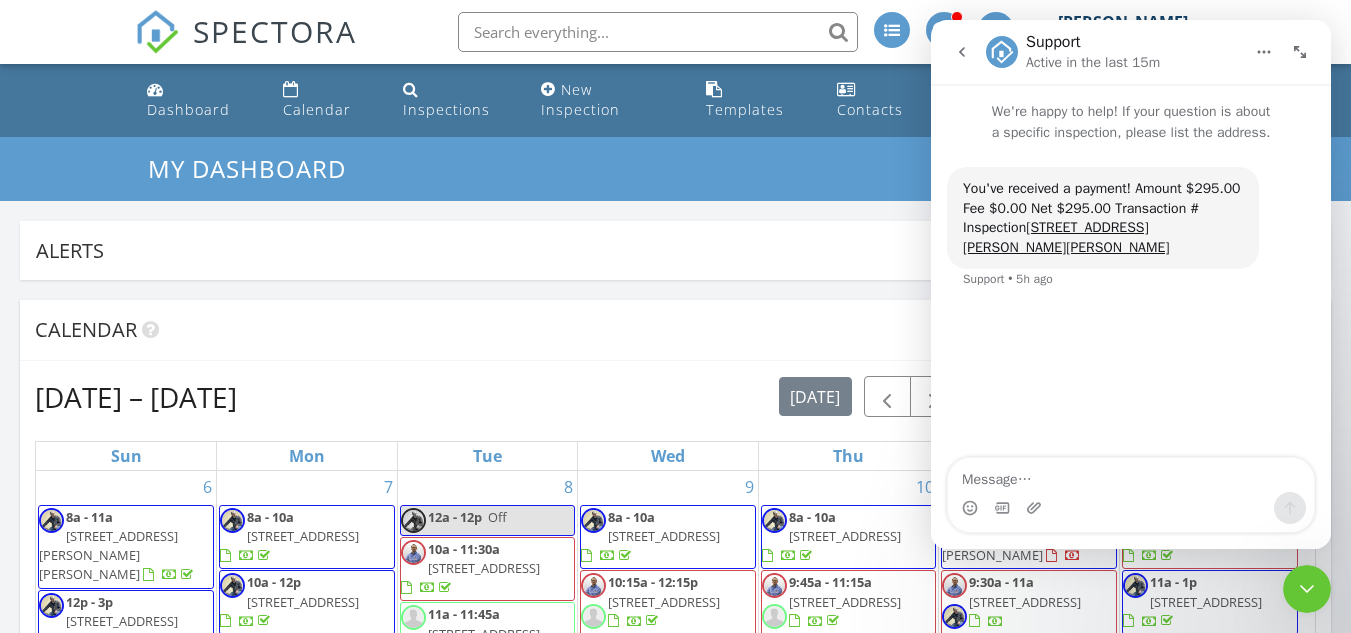 click at bounding box center [1307, 589] 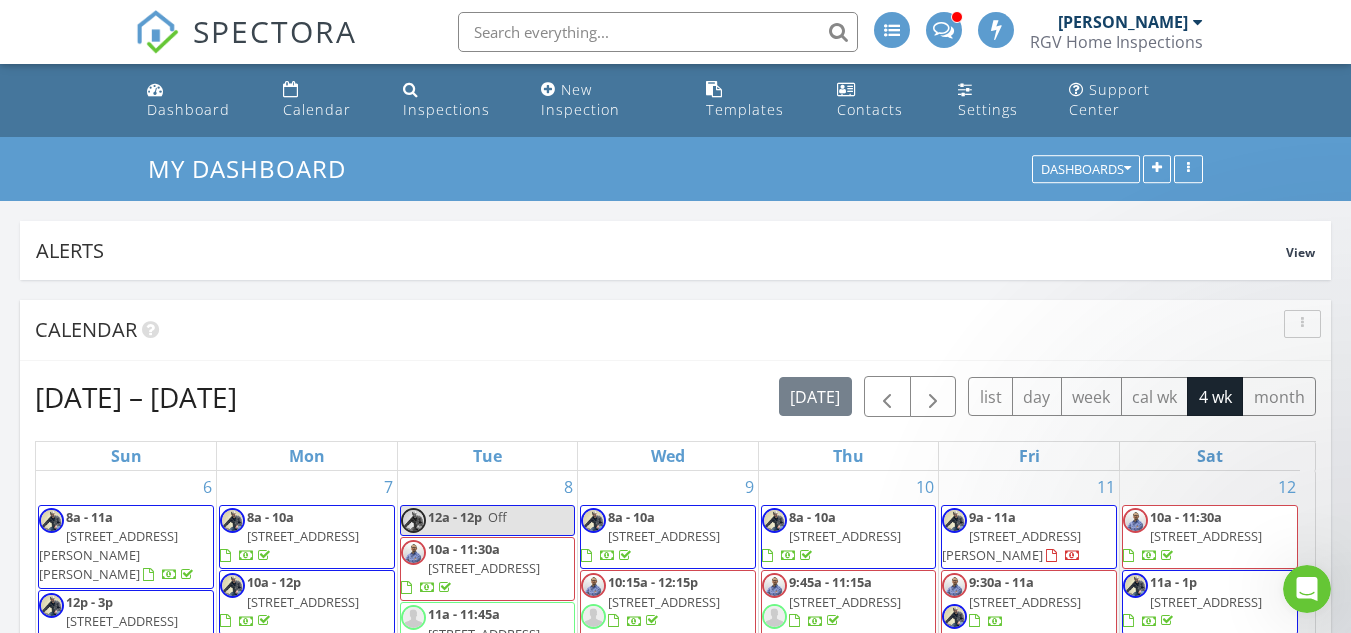 scroll, scrollTop: 0, scrollLeft: 0, axis: both 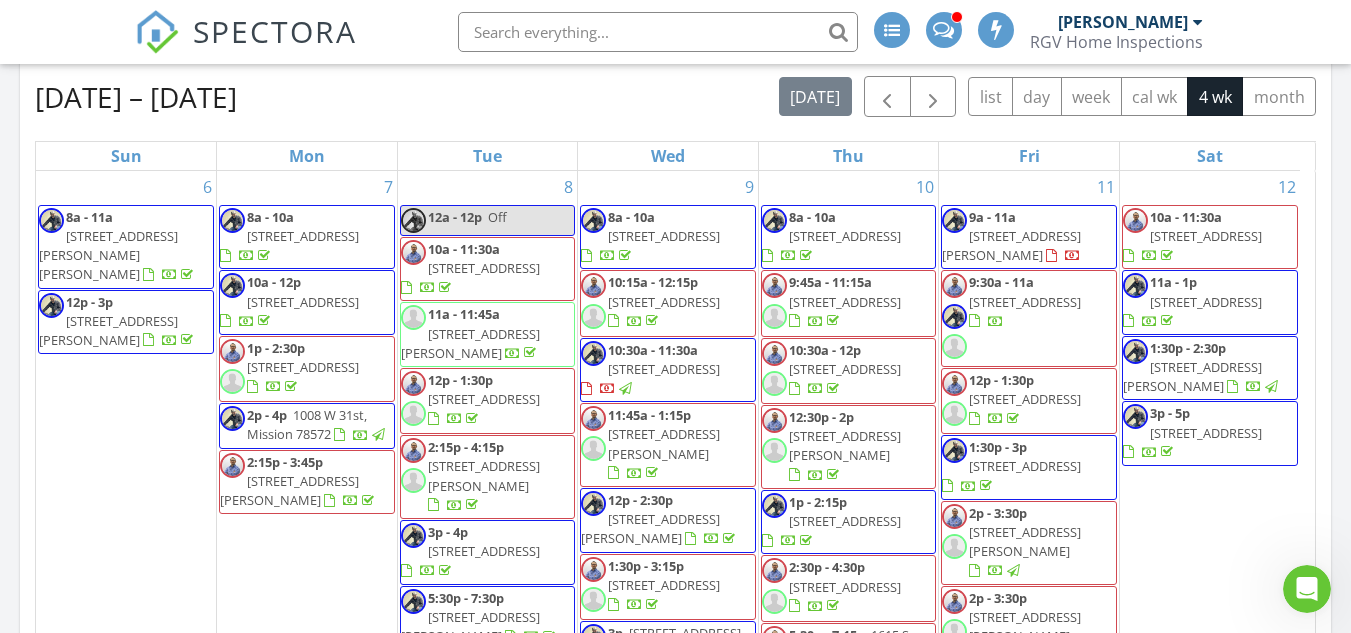 click at bounding box center (943, 28) 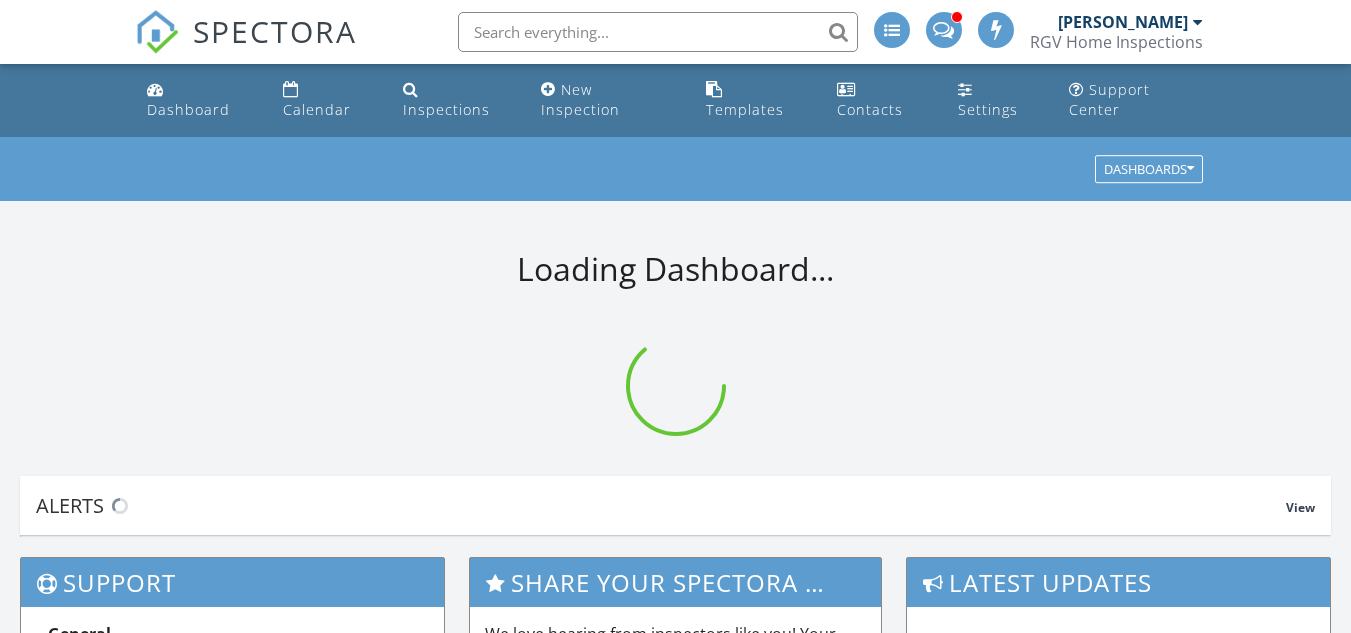 scroll, scrollTop: 0, scrollLeft: 0, axis: both 